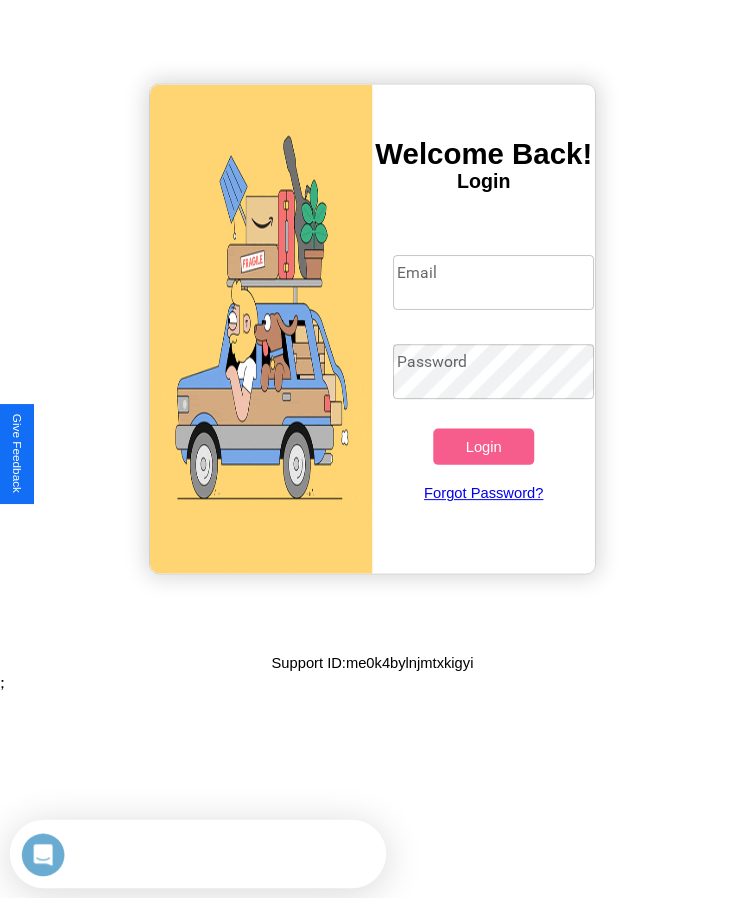 scroll, scrollTop: 0, scrollLeft: 0, axis: both 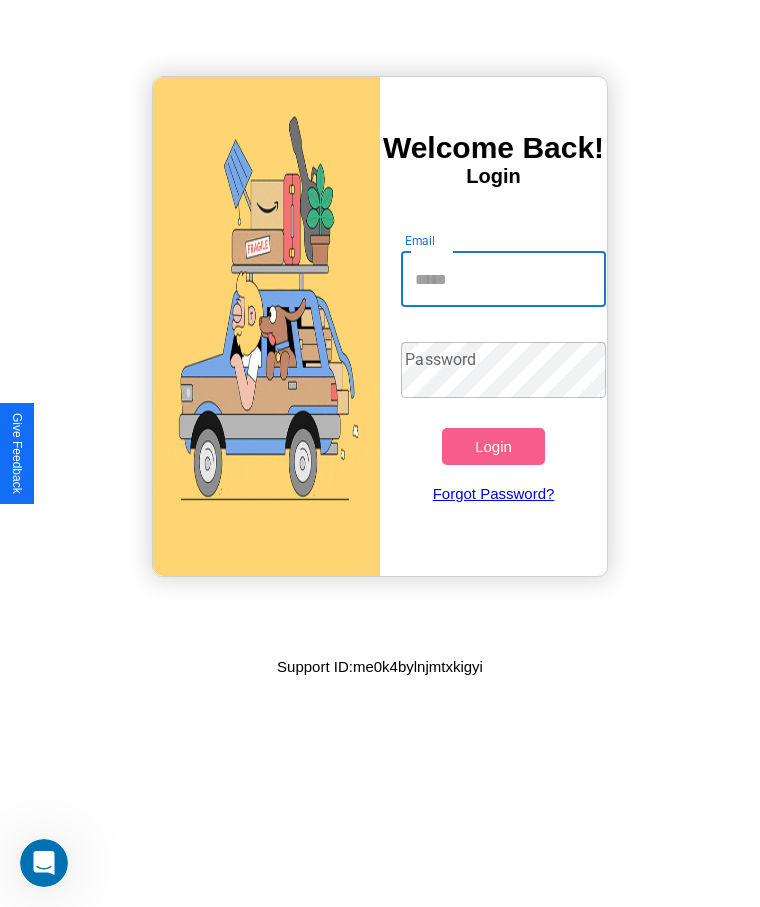 click on "Email" at bounding box center (503, 279) 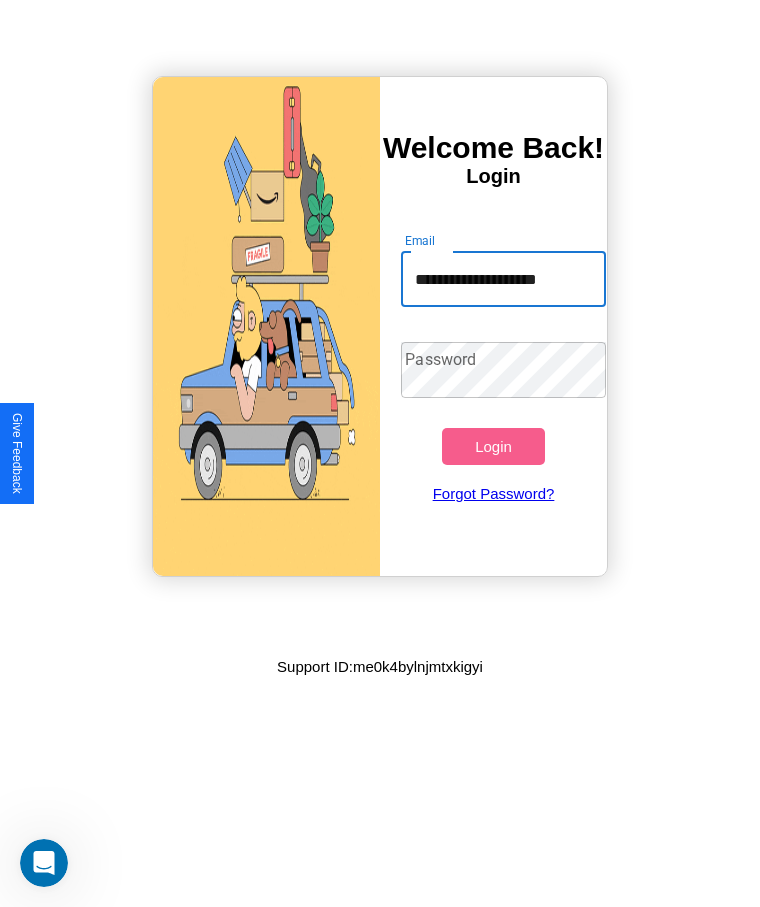 type on "**********" 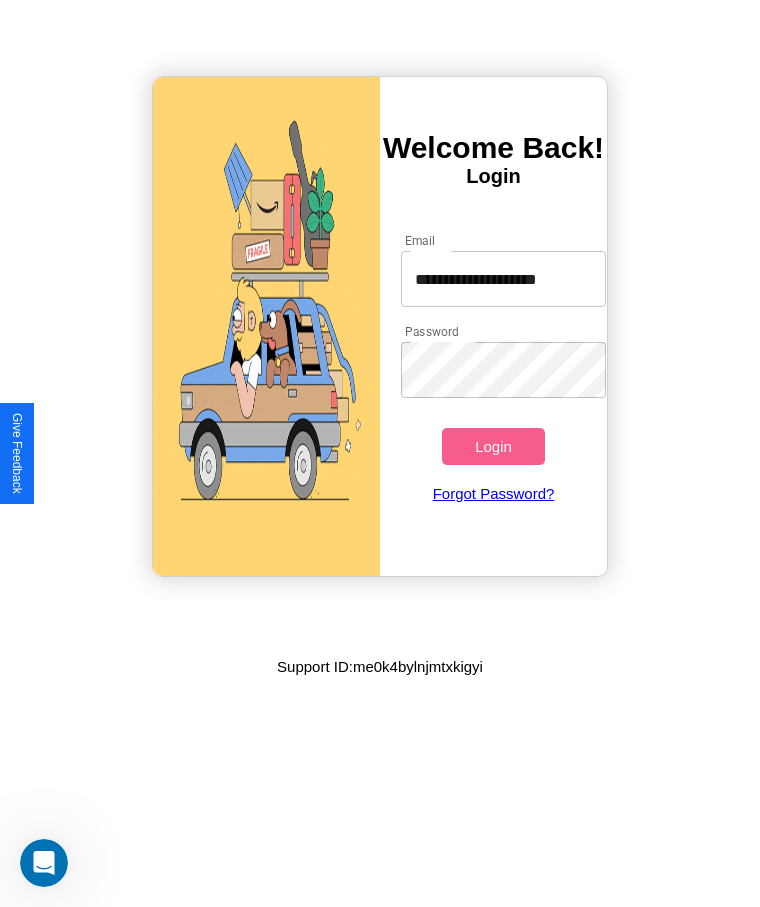 click on "Login" at bounding box center [493, 446] 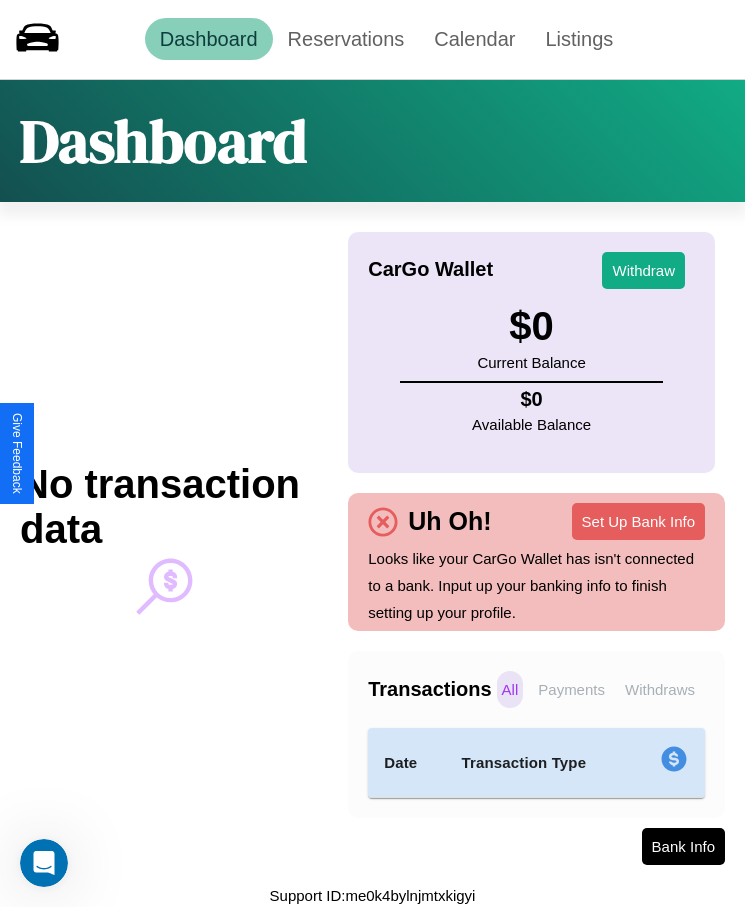 scroll, scrollTop: 0, scrollLeft: 0, axis: both 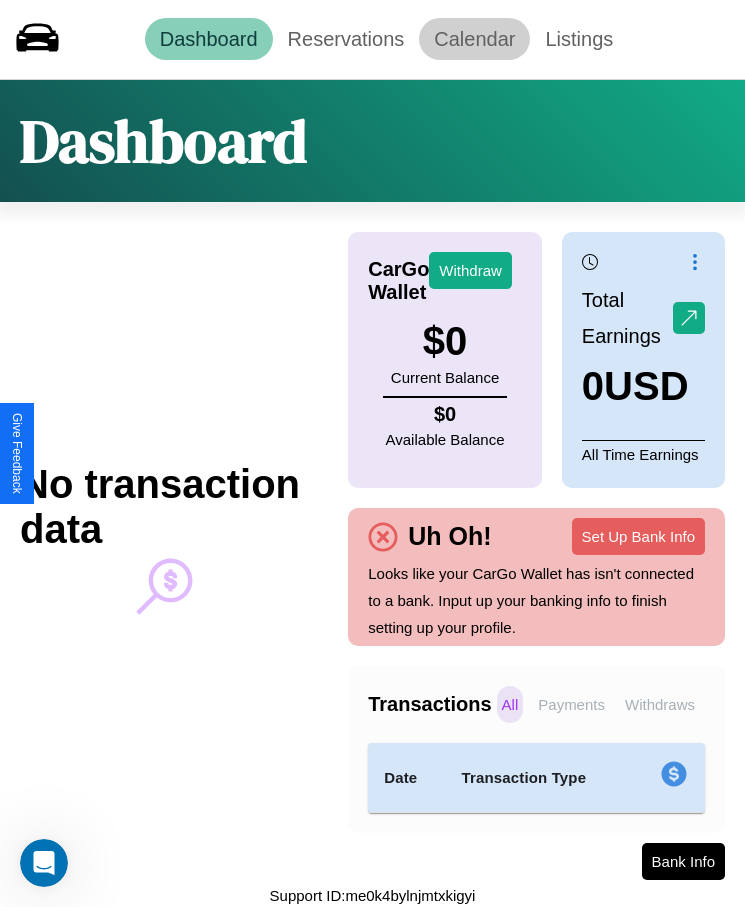 click on "Calendar" at bounding box center (474, 39) 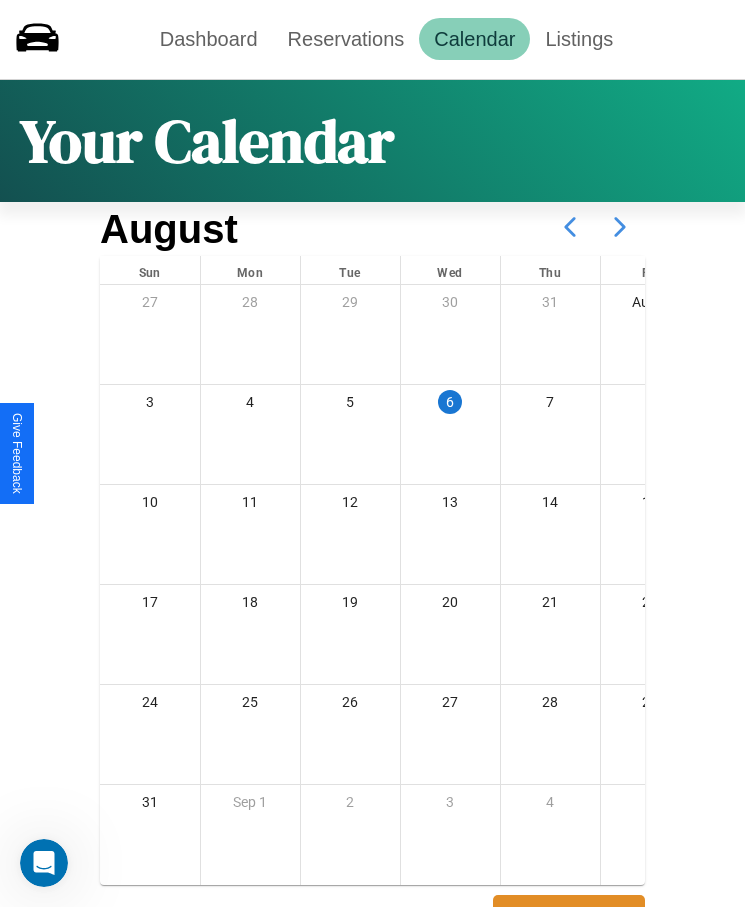 click 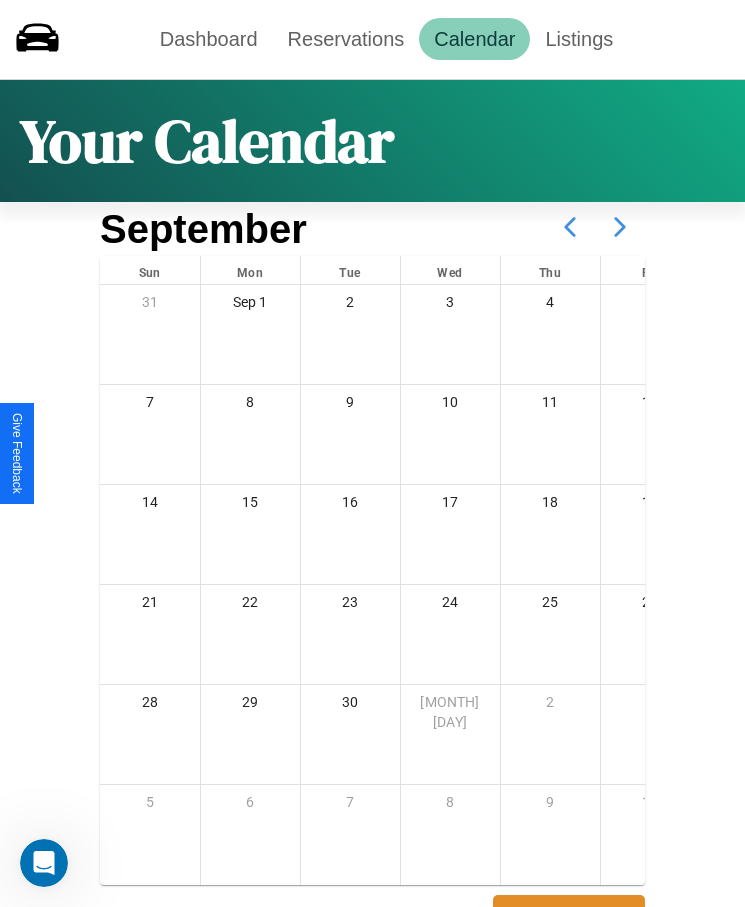 click 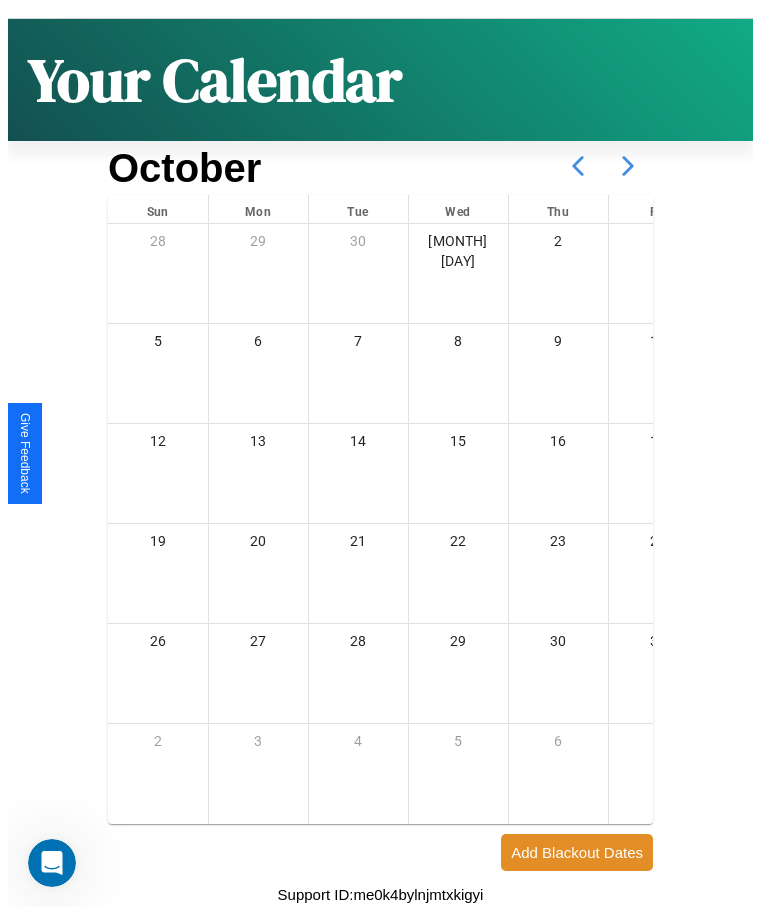 scroll, scrollTop: 77, scrollLeft: 0, axis: vertical 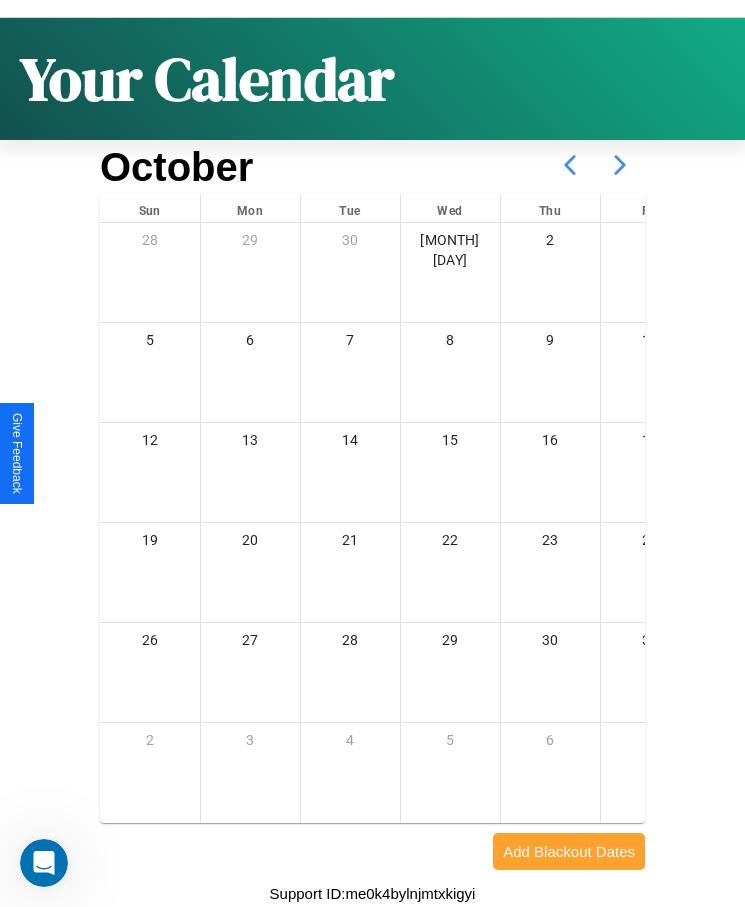 click on "Add Blackout Dates" at bounding box center [569, 851] 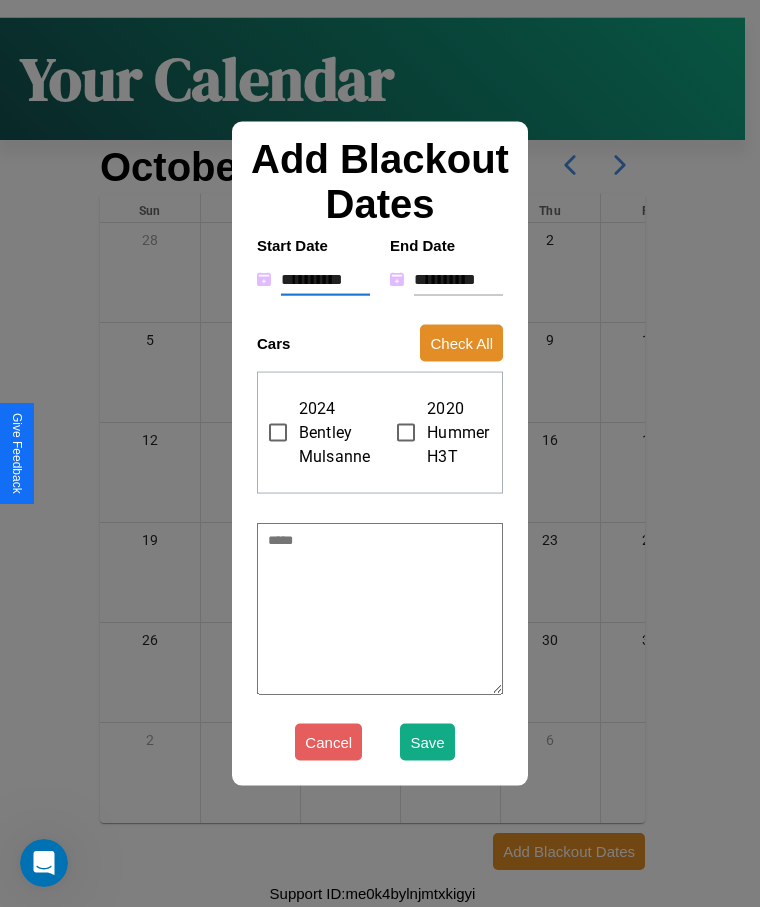 click on "**********" at bounding box center [325, 279] 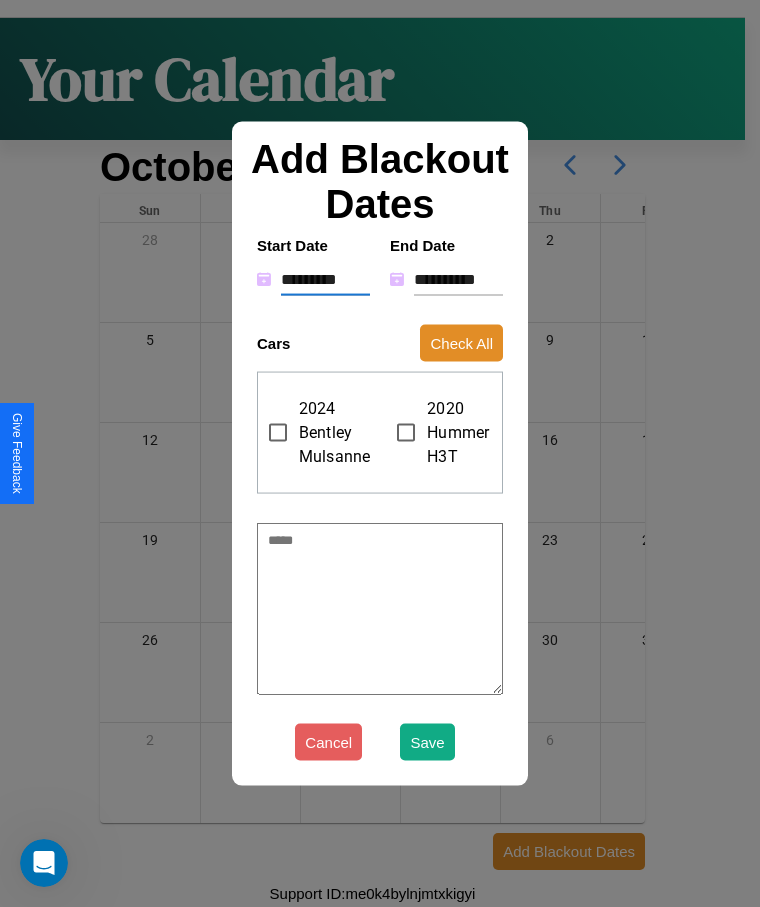 type on "*" 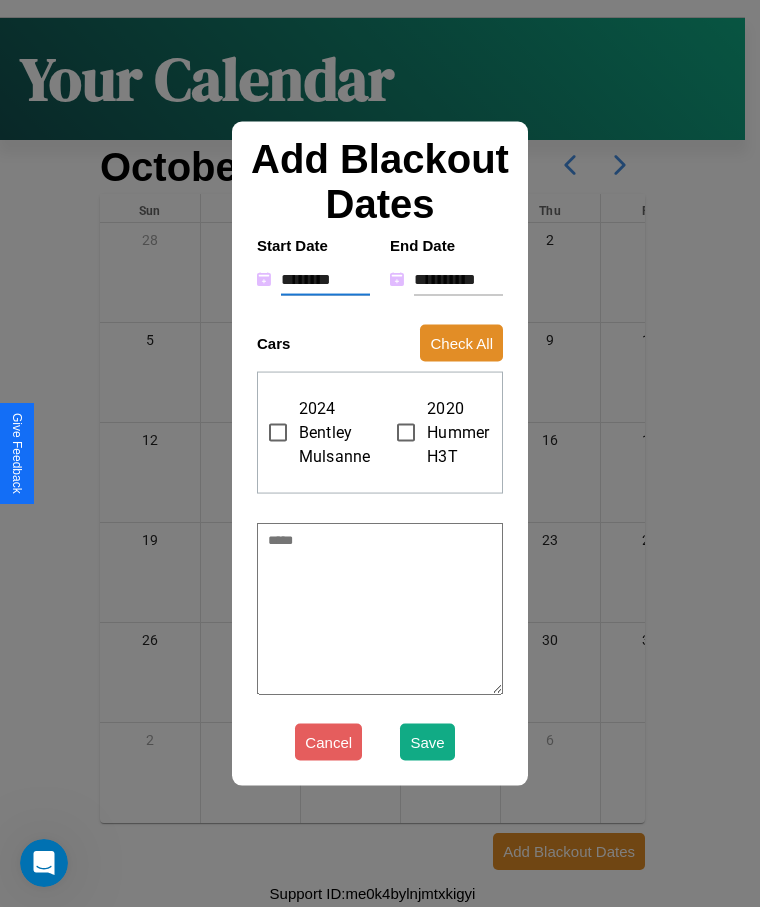 type on "*" 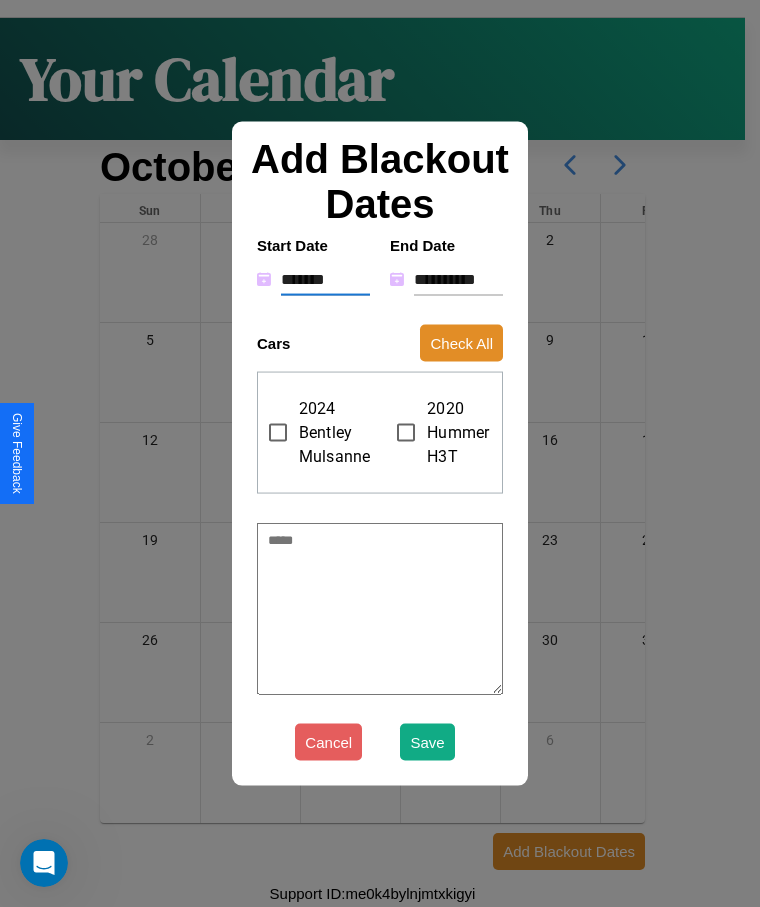 type on "*" 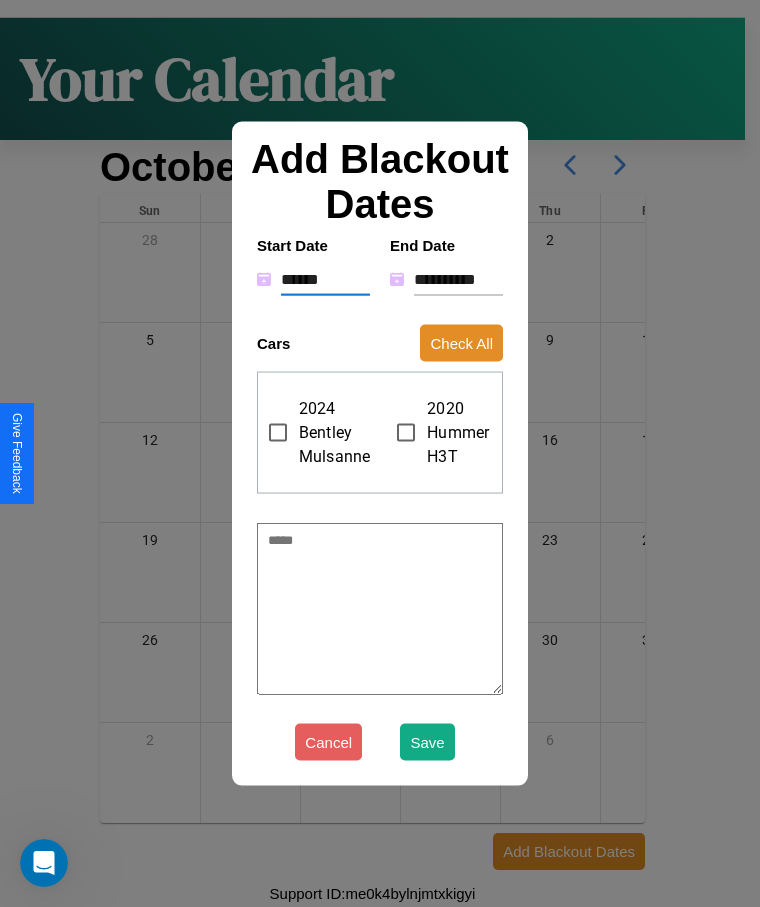 type on "*" 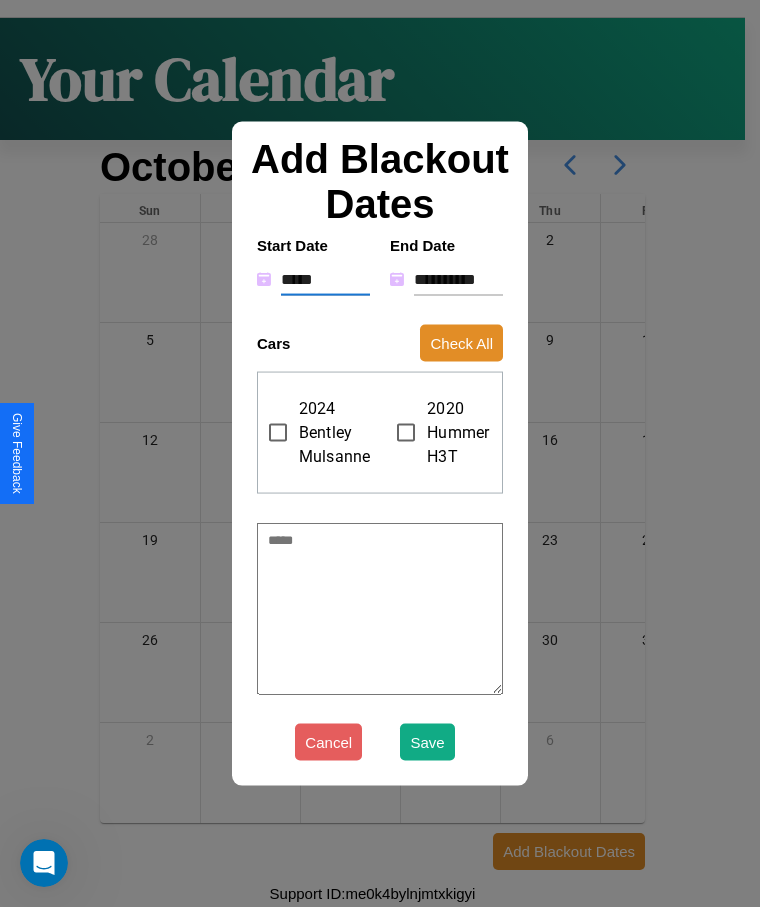 type on "*" 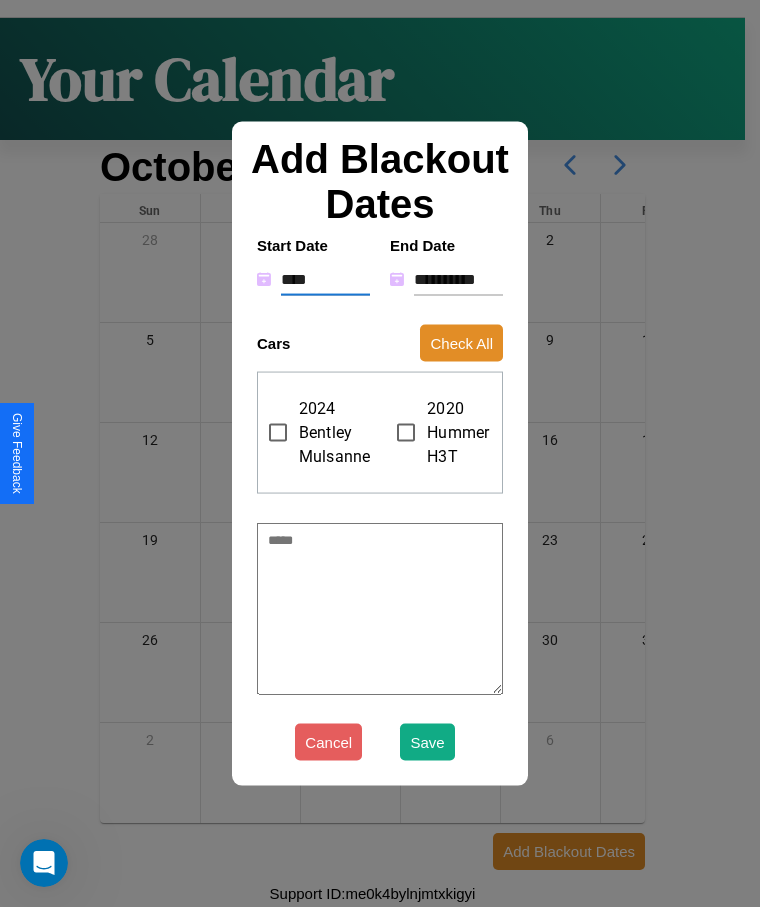 type on "*" 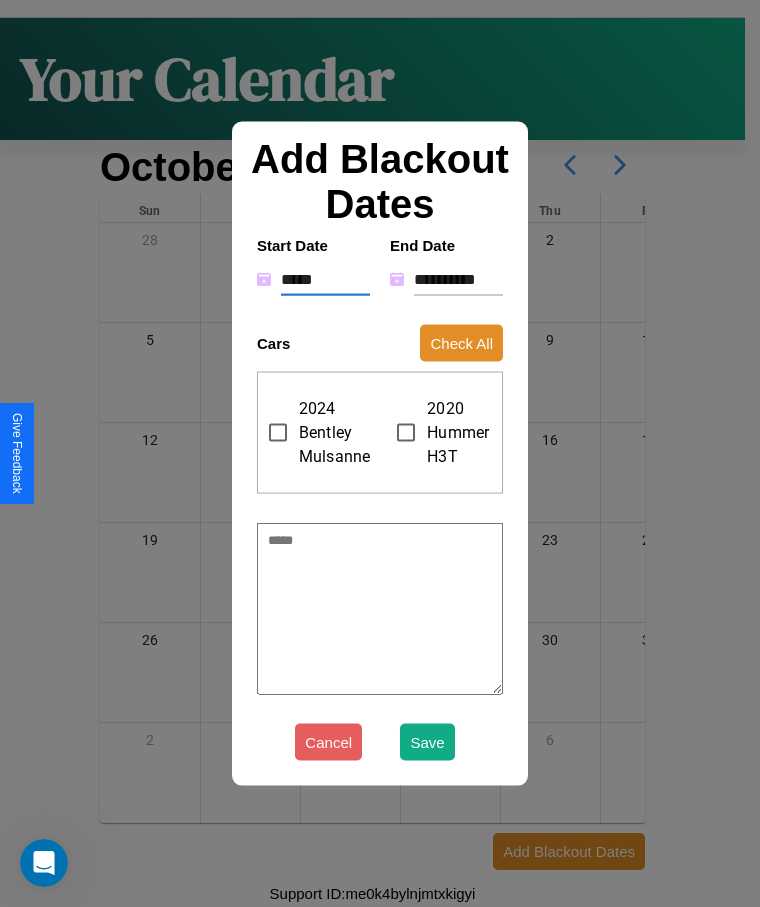 type on "*" 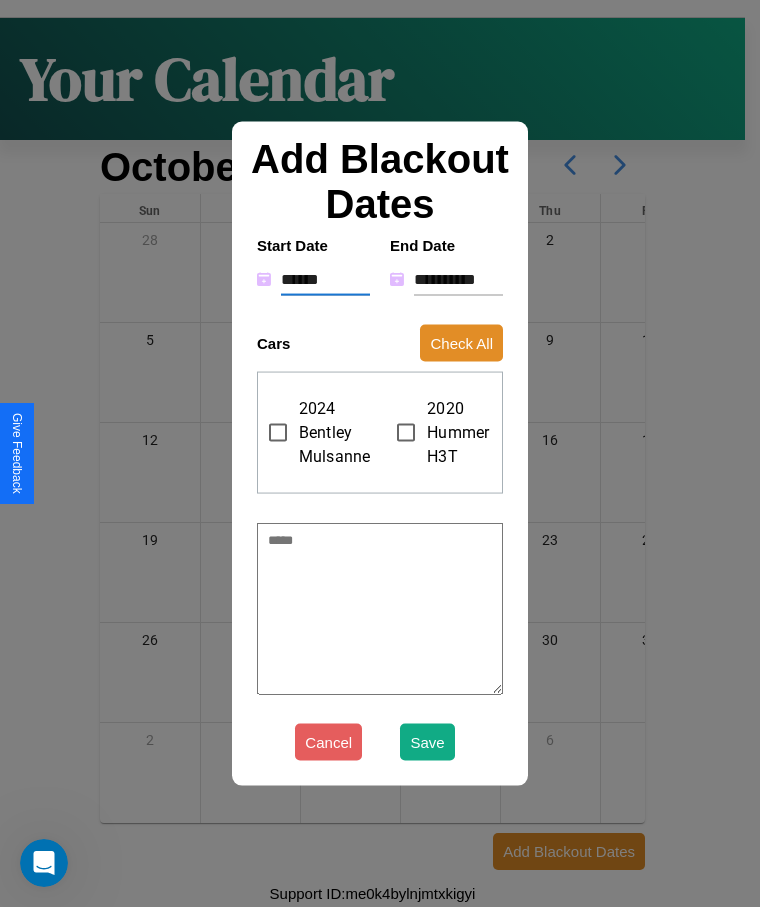 type on "*" 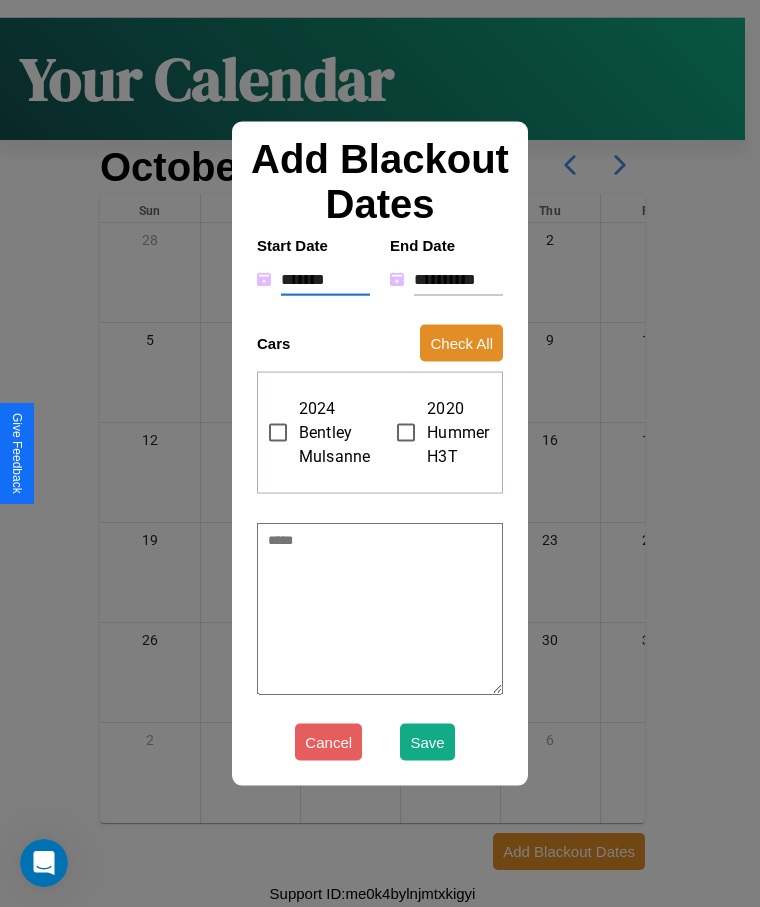 type on "*" 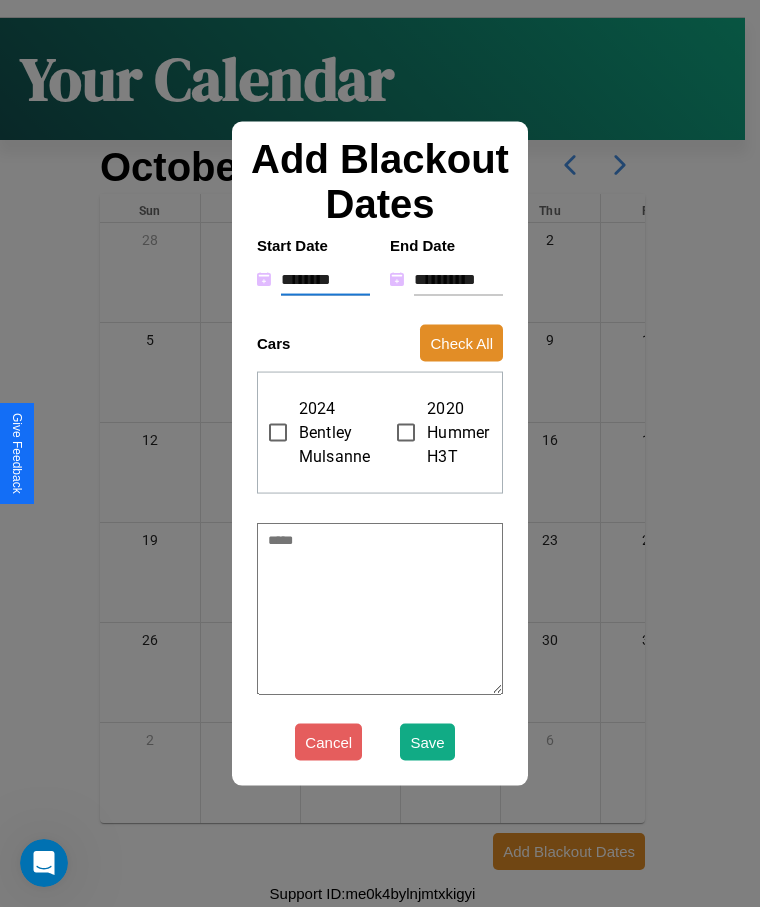 type on "*" 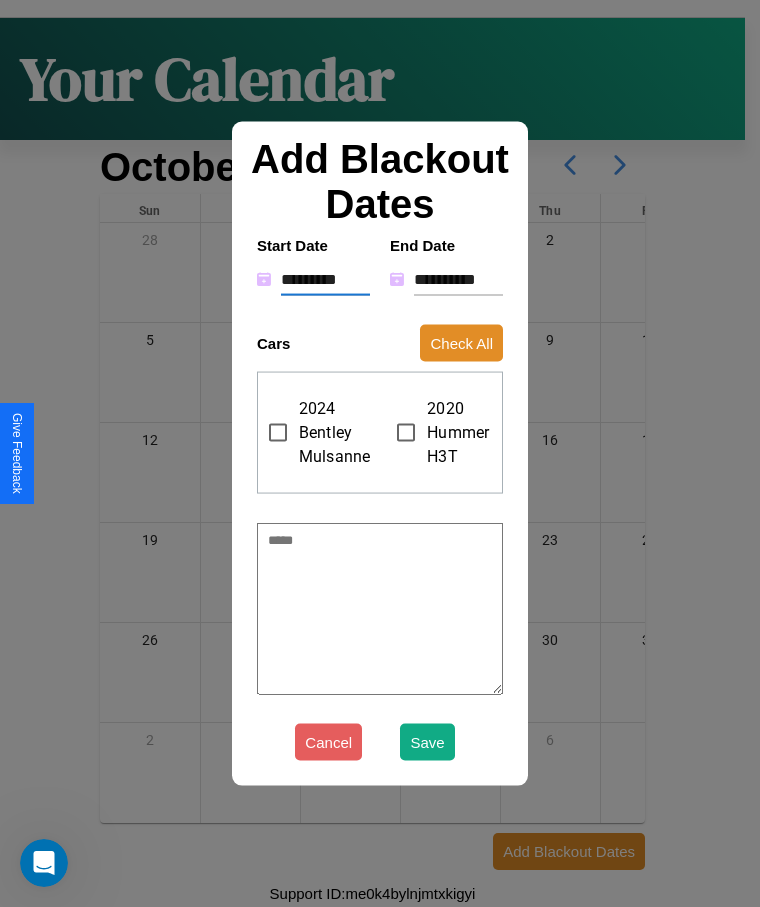 type on "*" 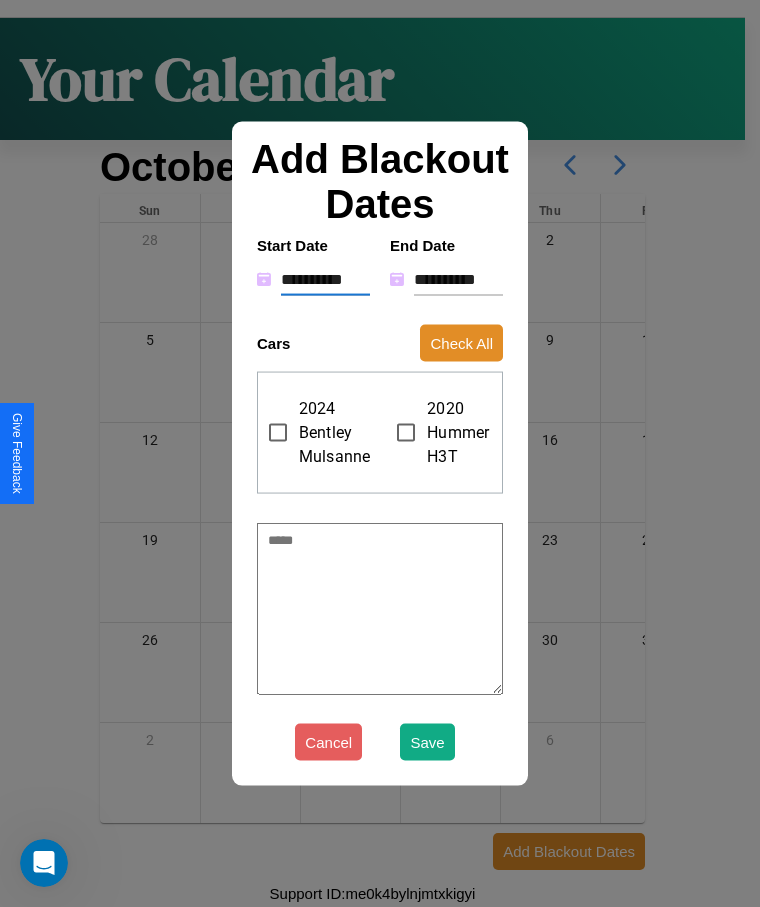 type on "*" 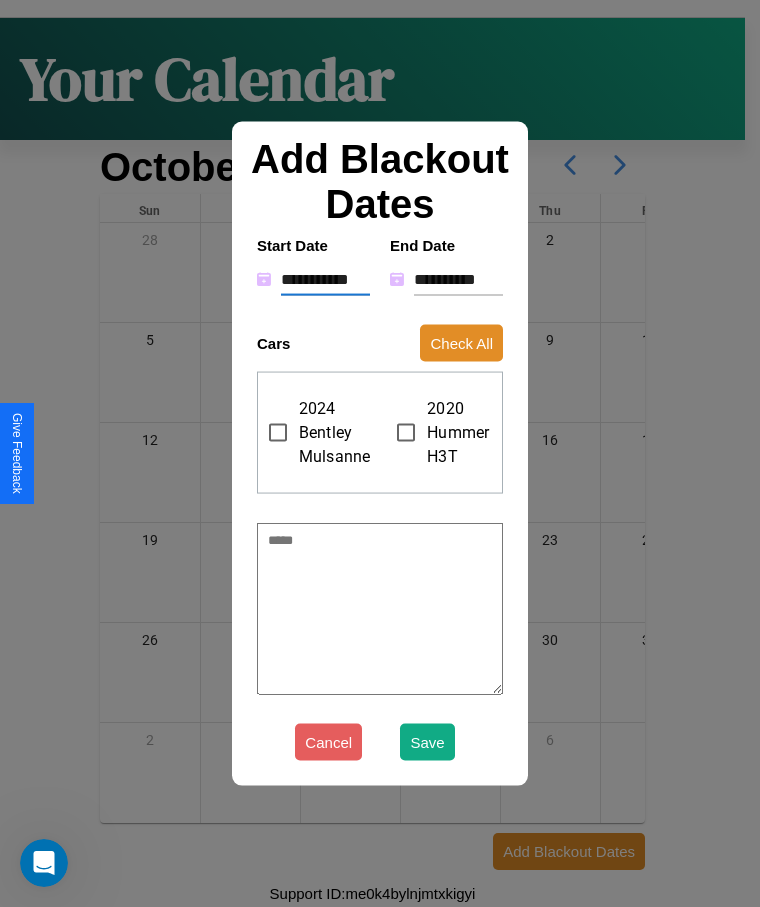 type on "*" 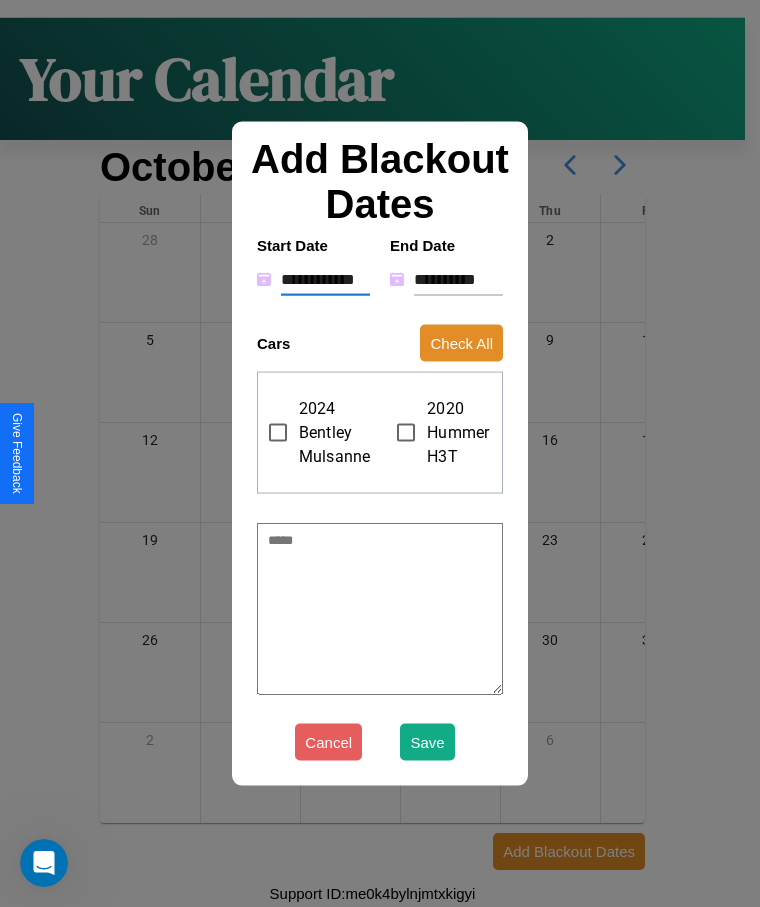 type on "*" 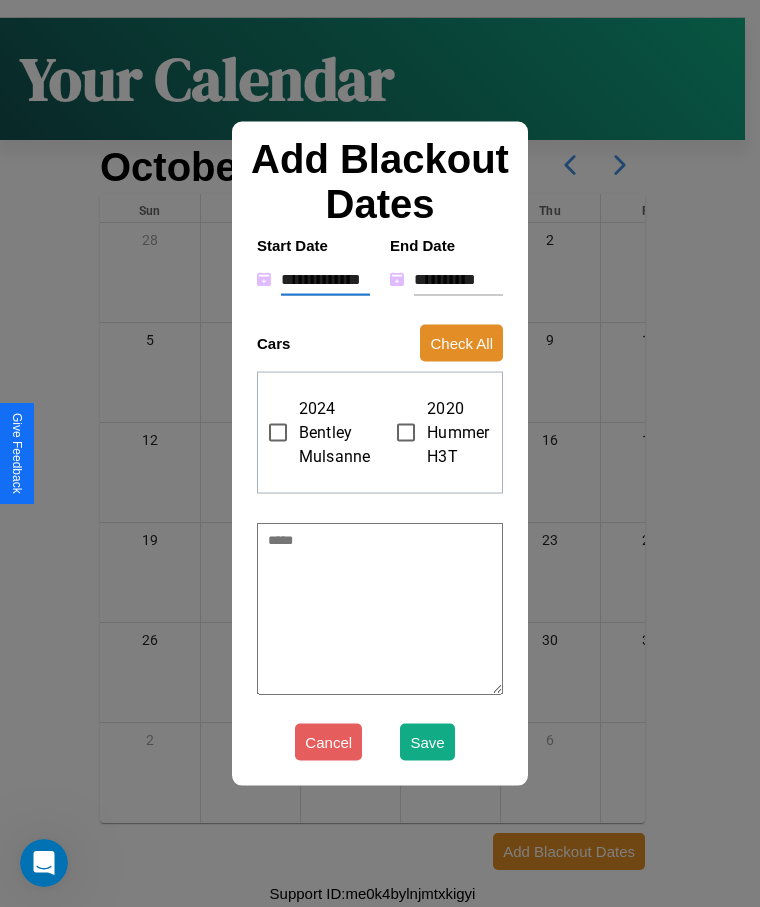 type on "*" 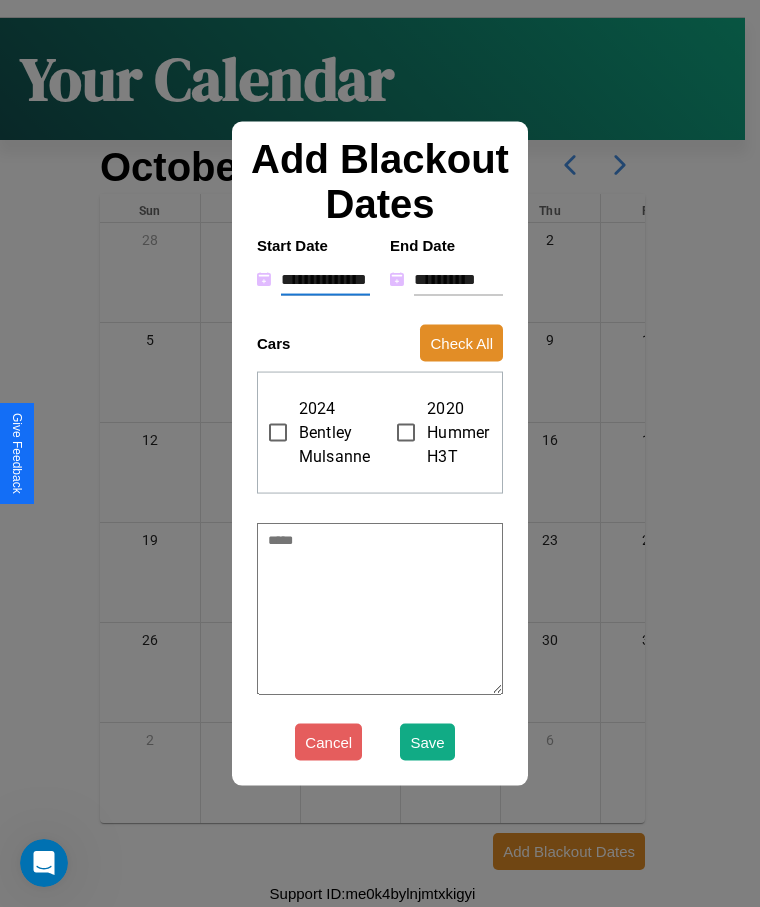 type on "*" 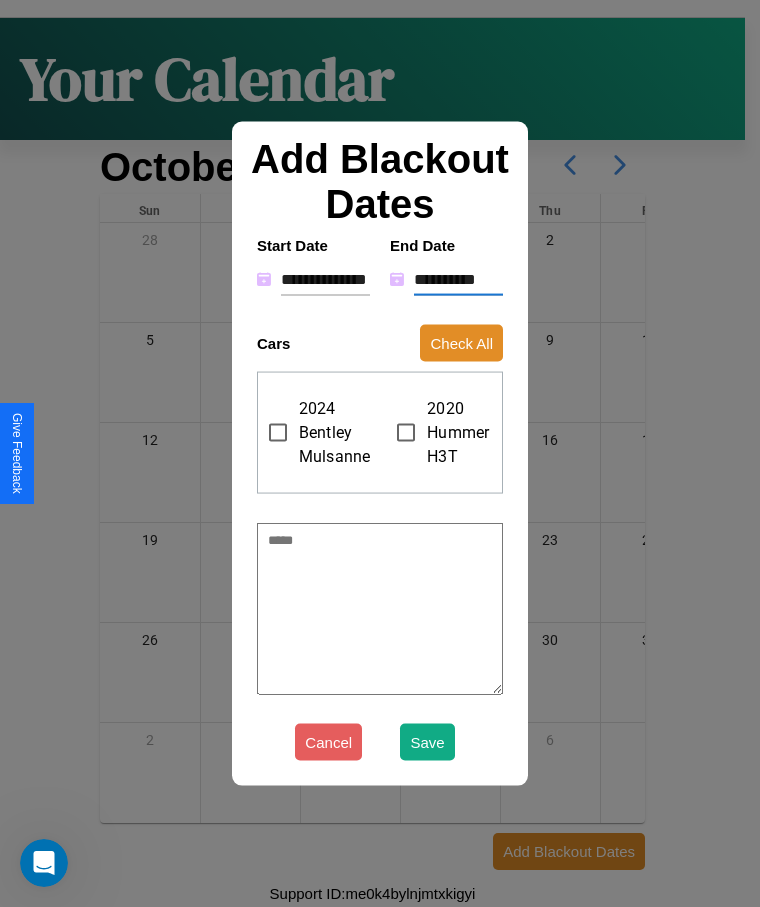 click on "**********" at bounding box center (458, 279) 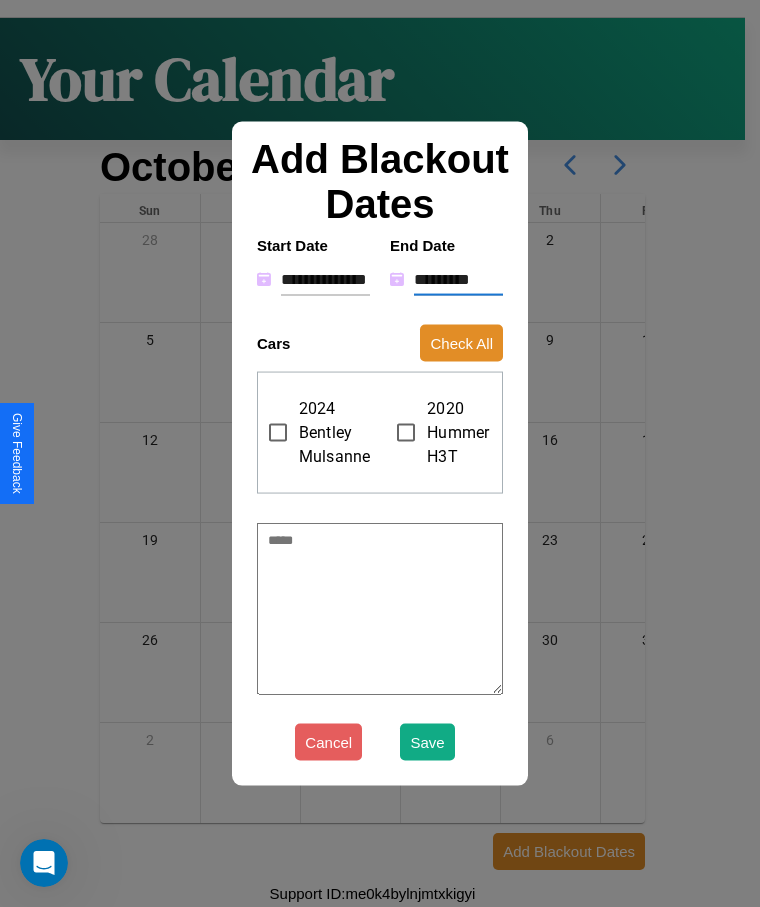 type on "*" 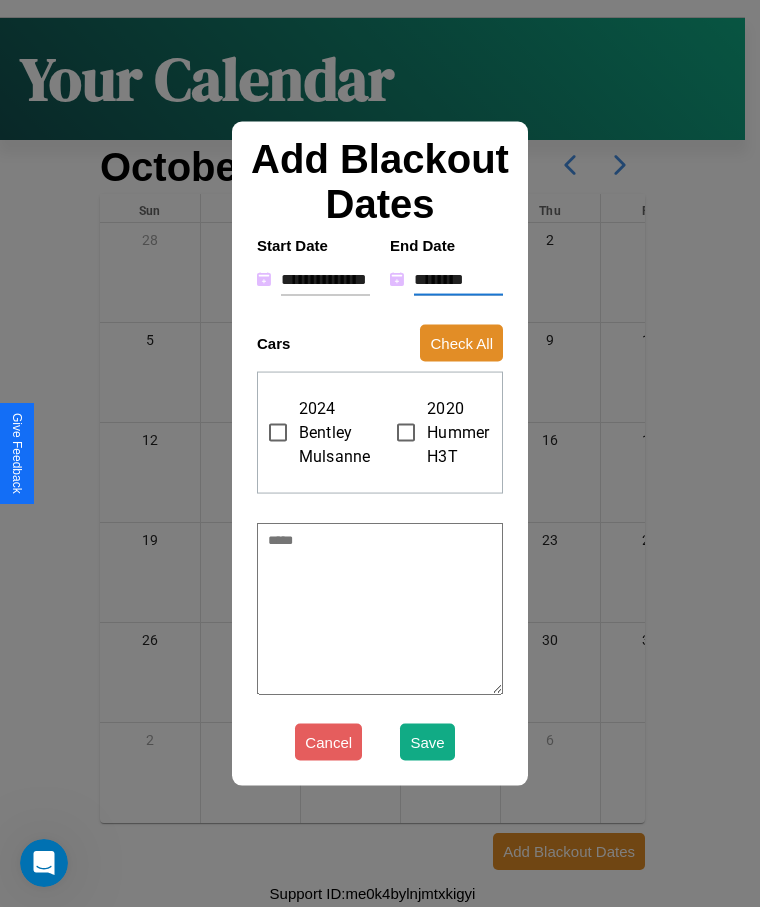 type on "*" 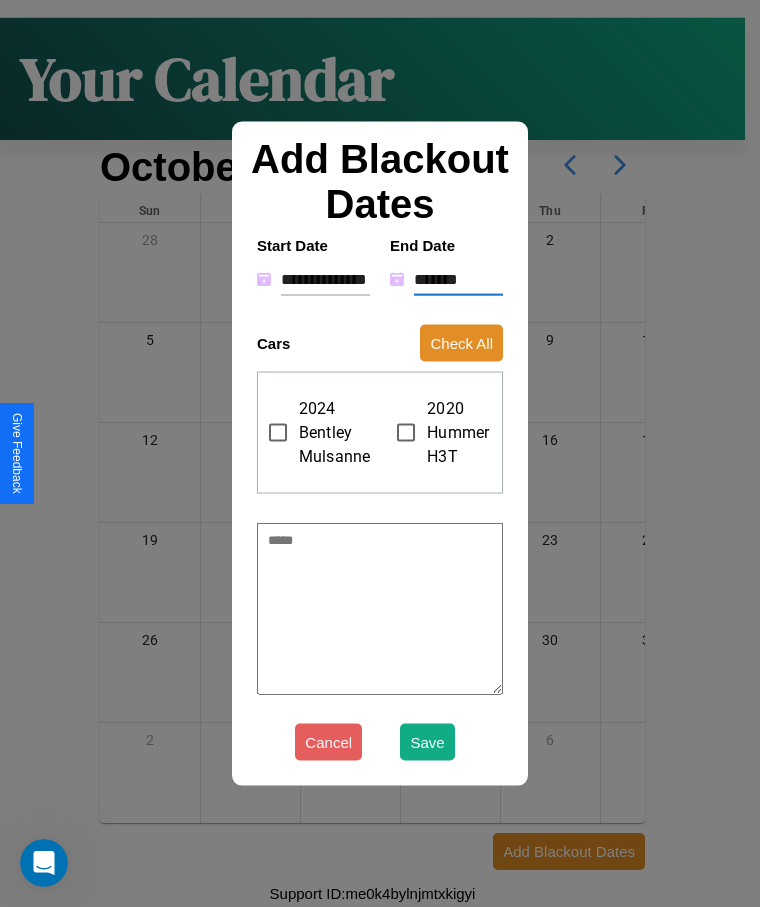 type on "*" 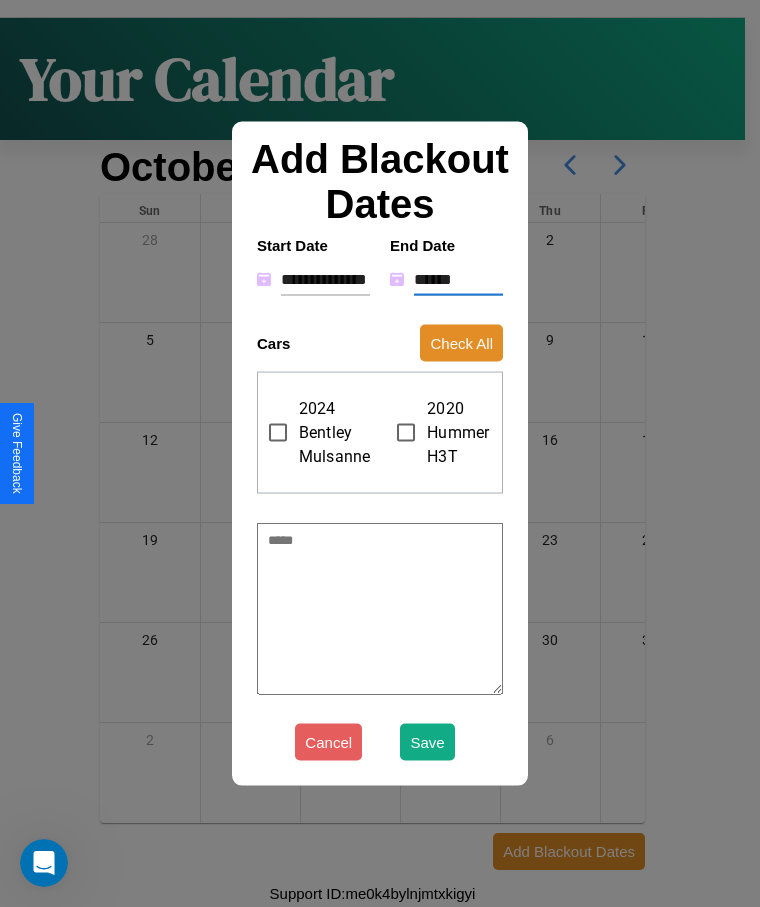 type on "*" 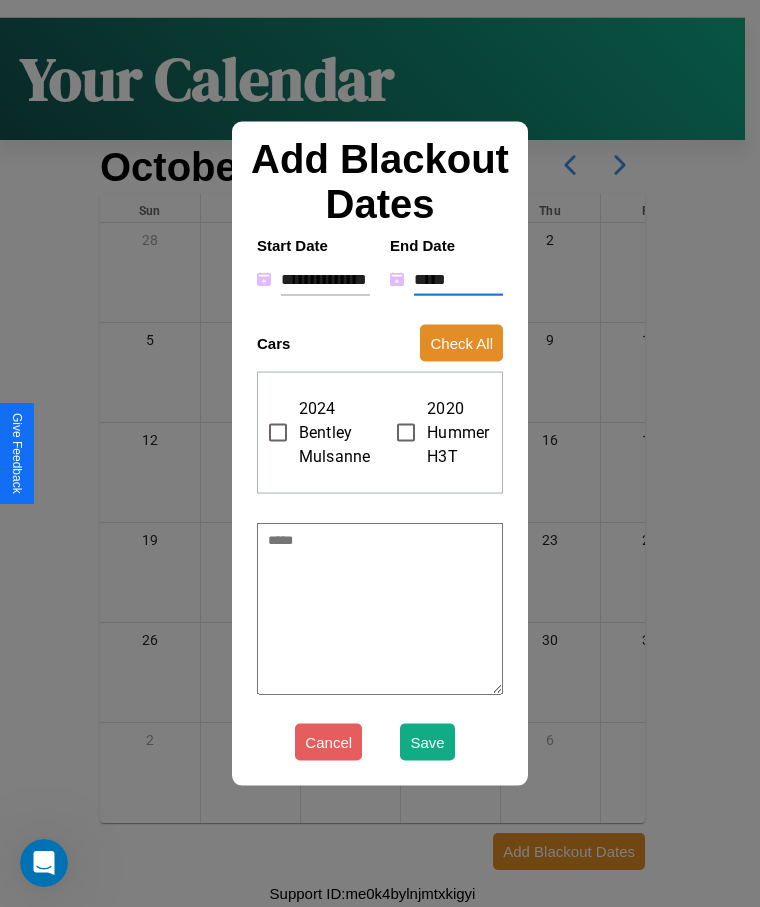 type on "*" 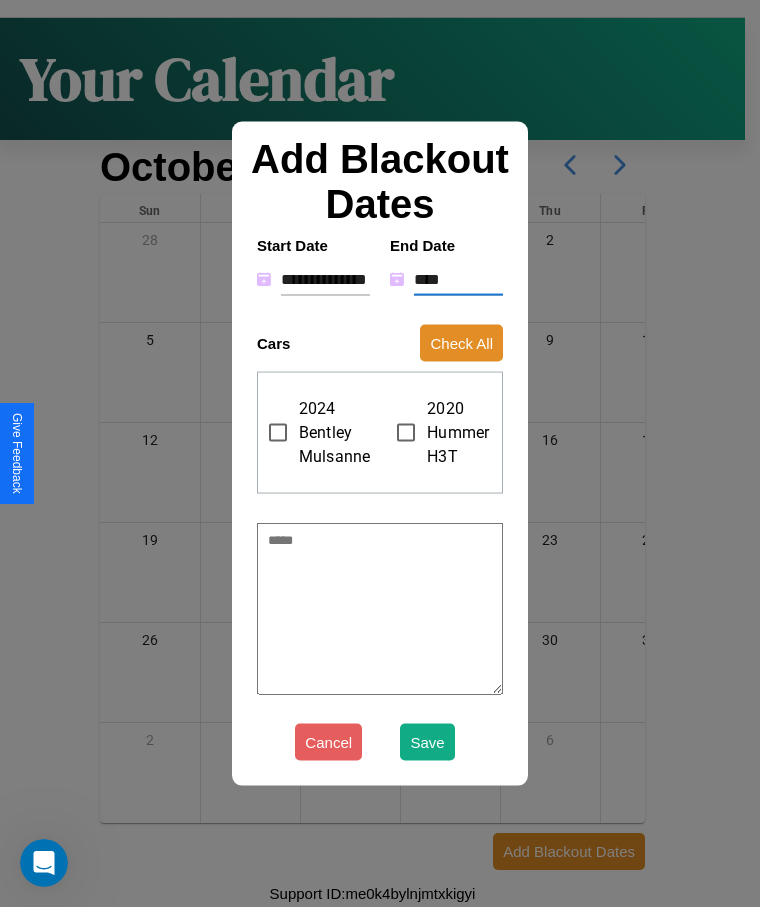 type on "*" 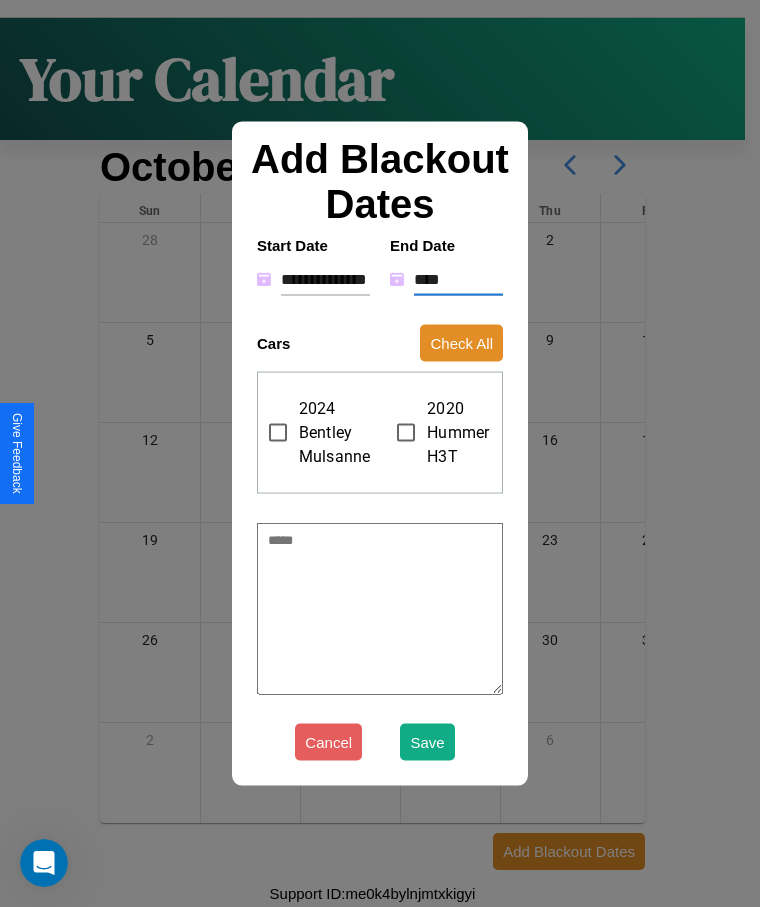 type on "*****" 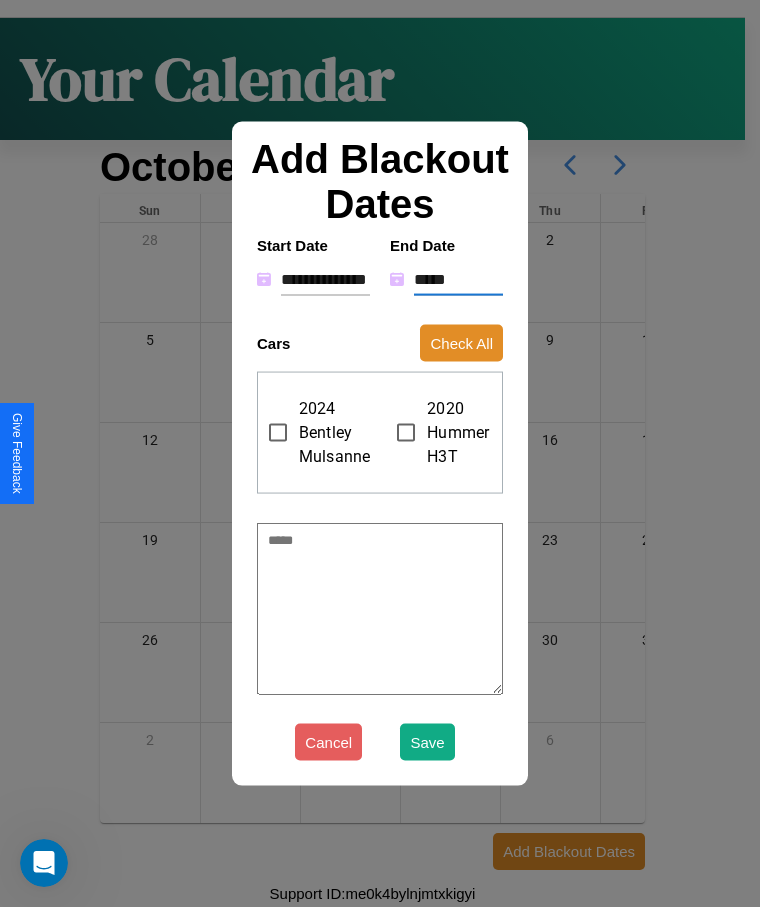 type on "*" 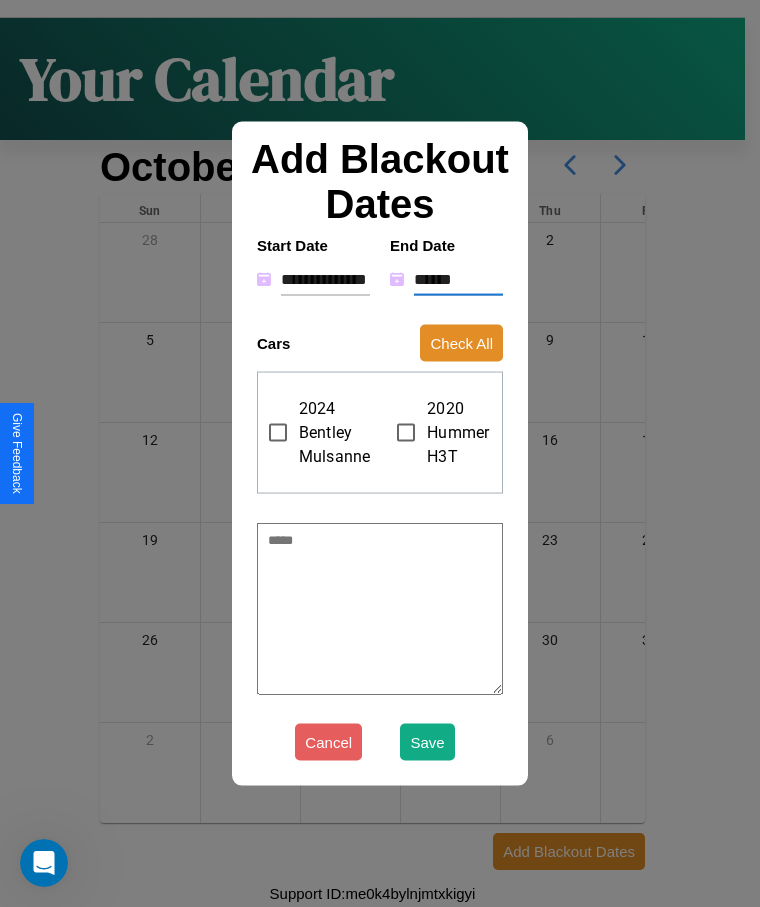 type on "*" 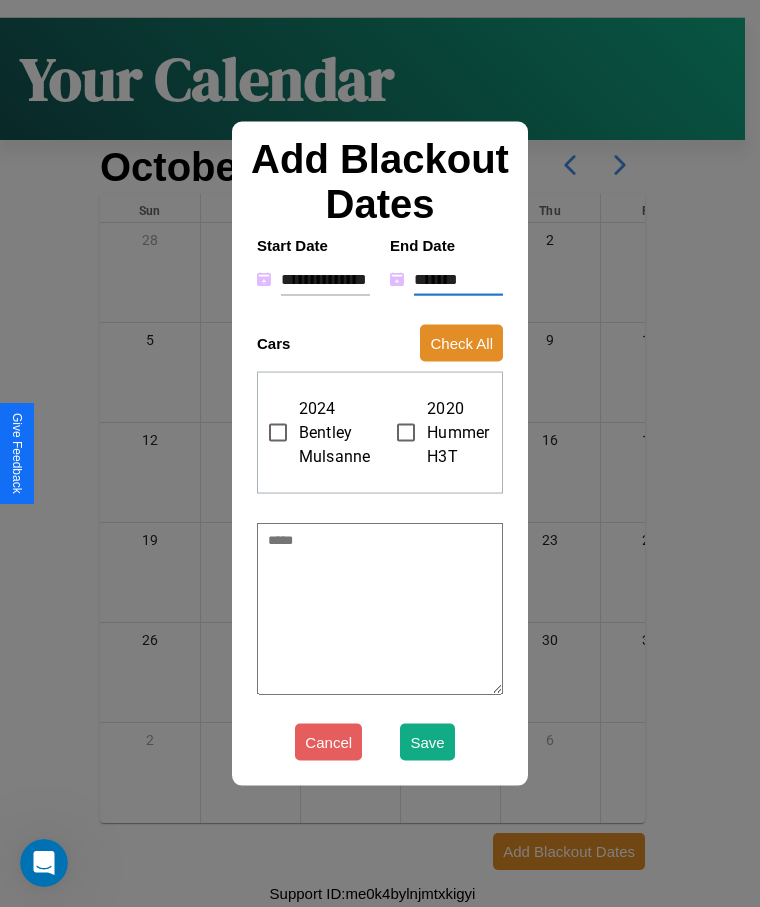 type on "*" 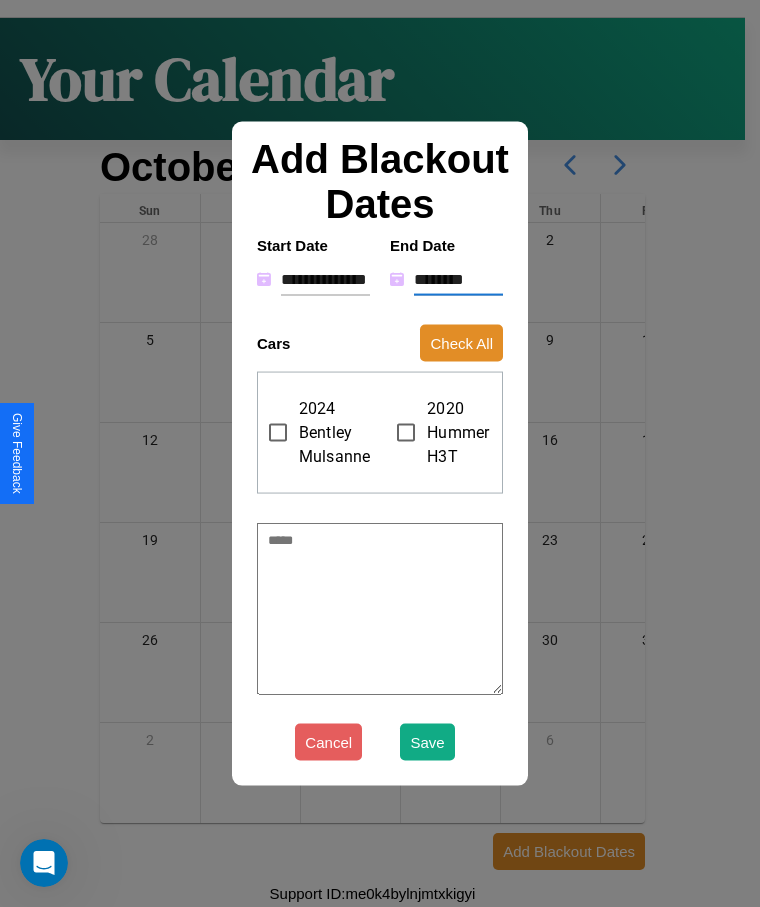 type on "*" 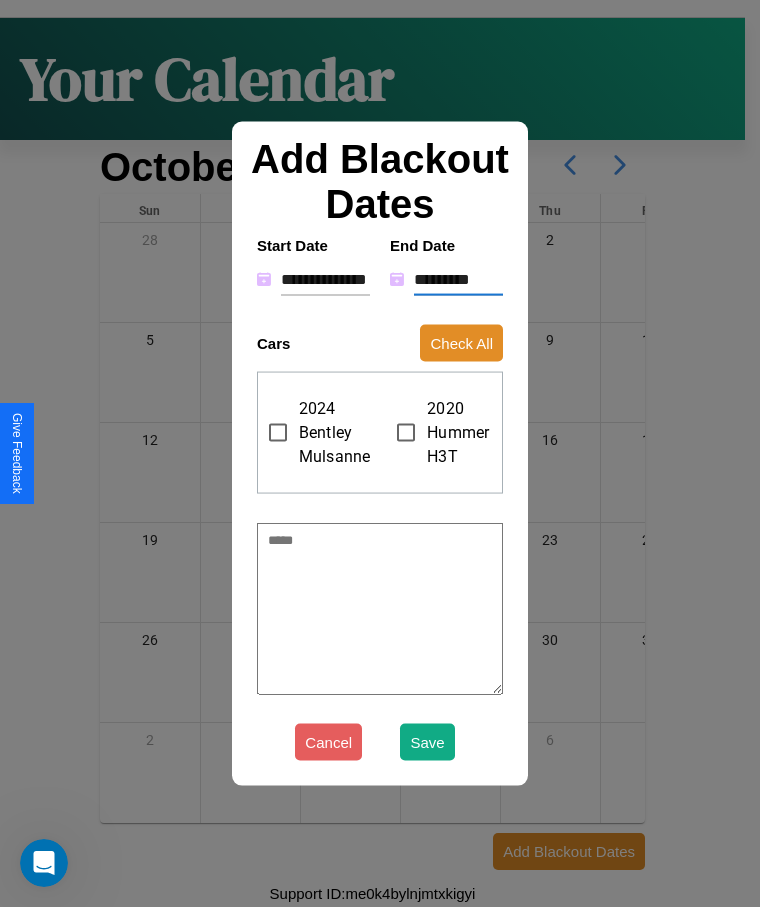 type on "*" 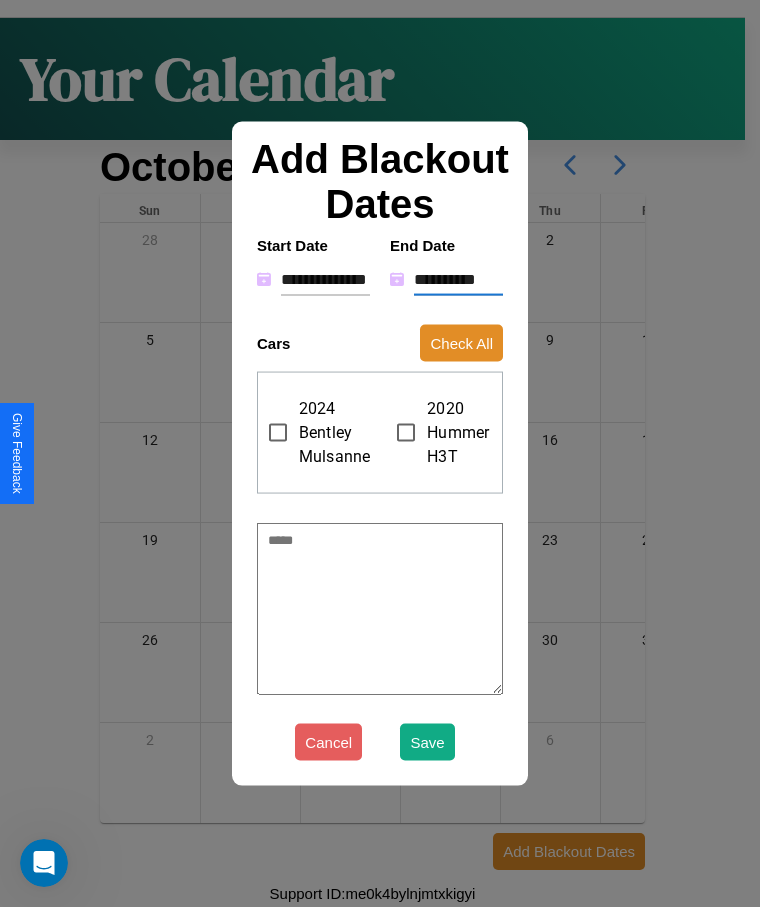 type on "*" 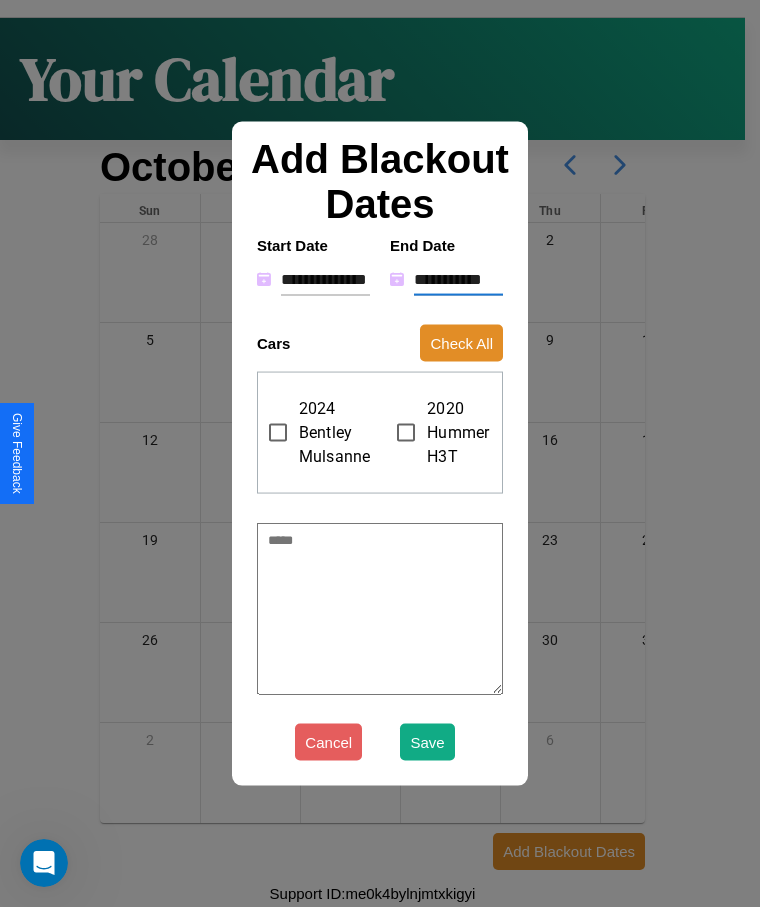 type on "*" 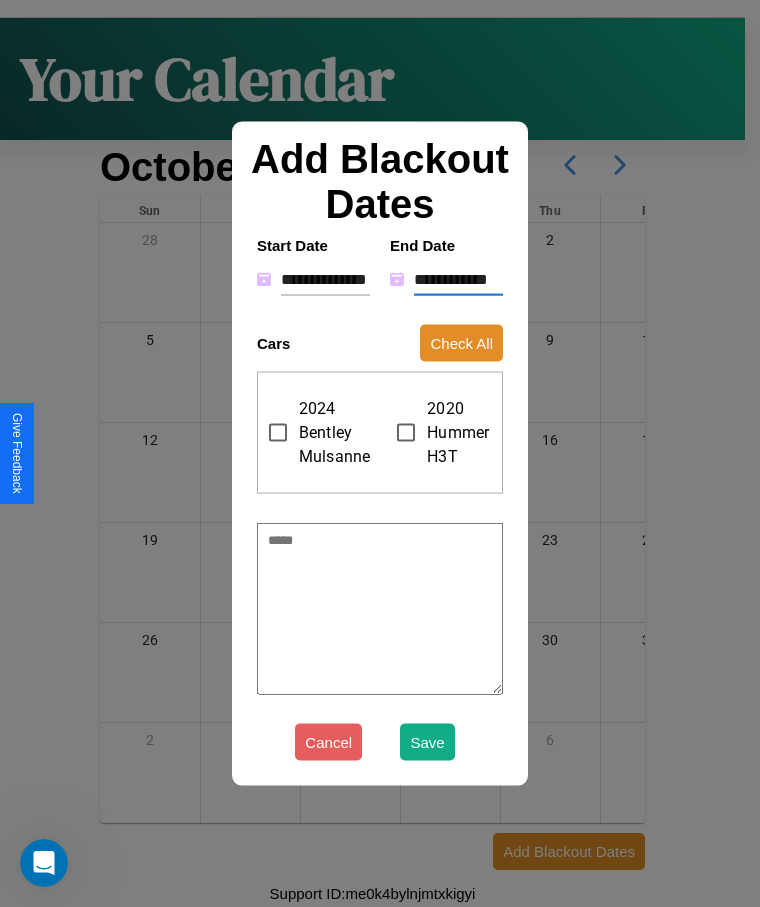type on "*" 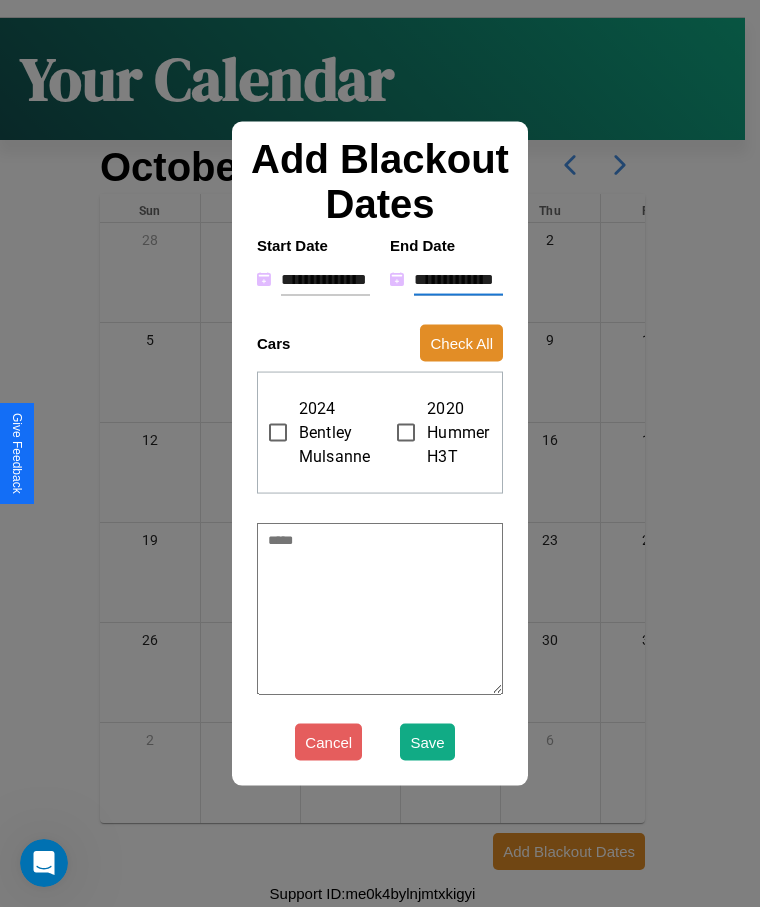 type on "*" 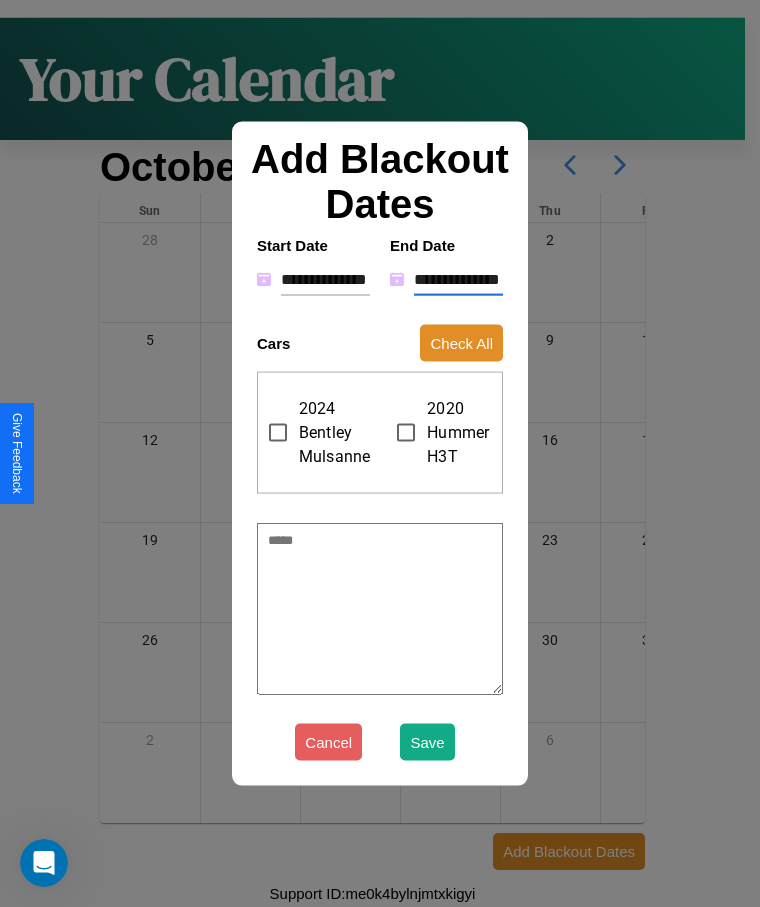 type on "*" 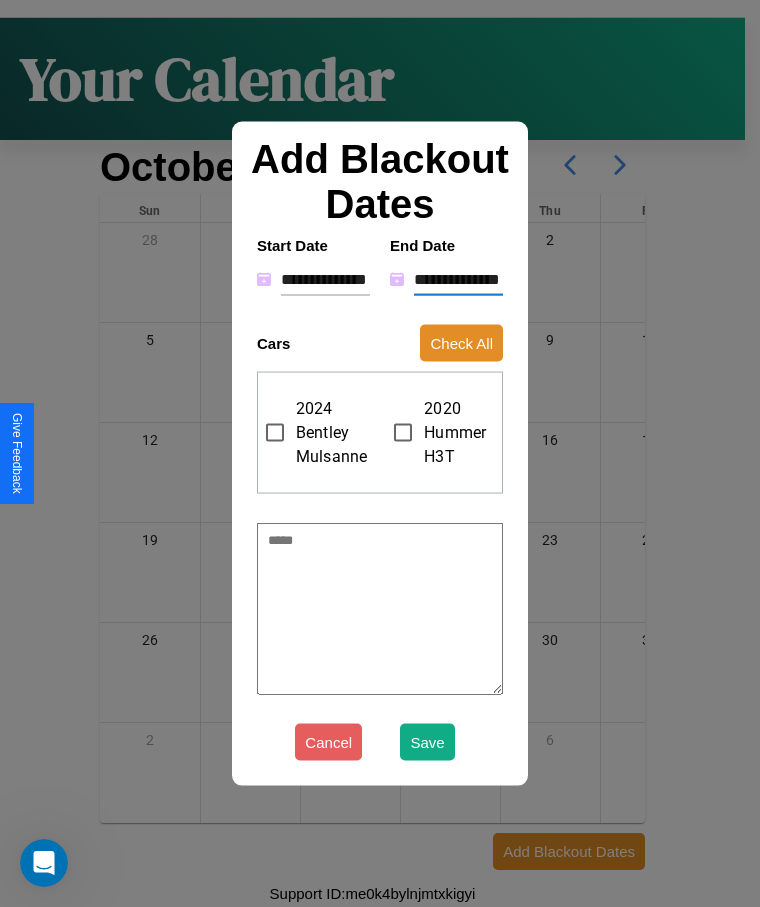 type on "**********" 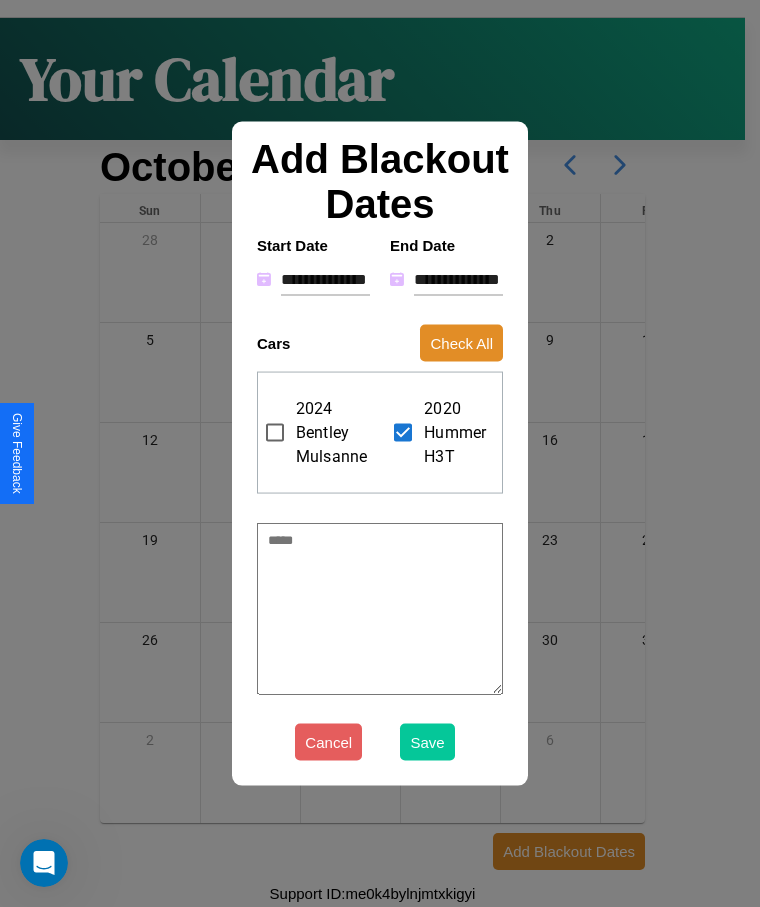 click on "Save" at bounding box center [427, 742] 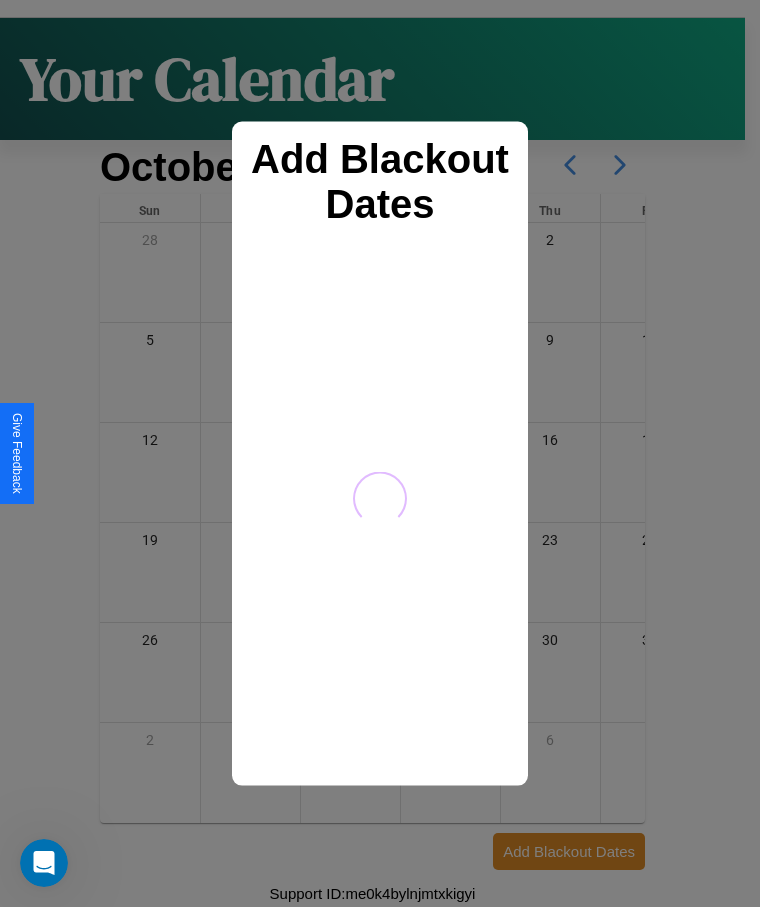 scroll, scrollTop: 0, scrollLeft: 0, axis: both 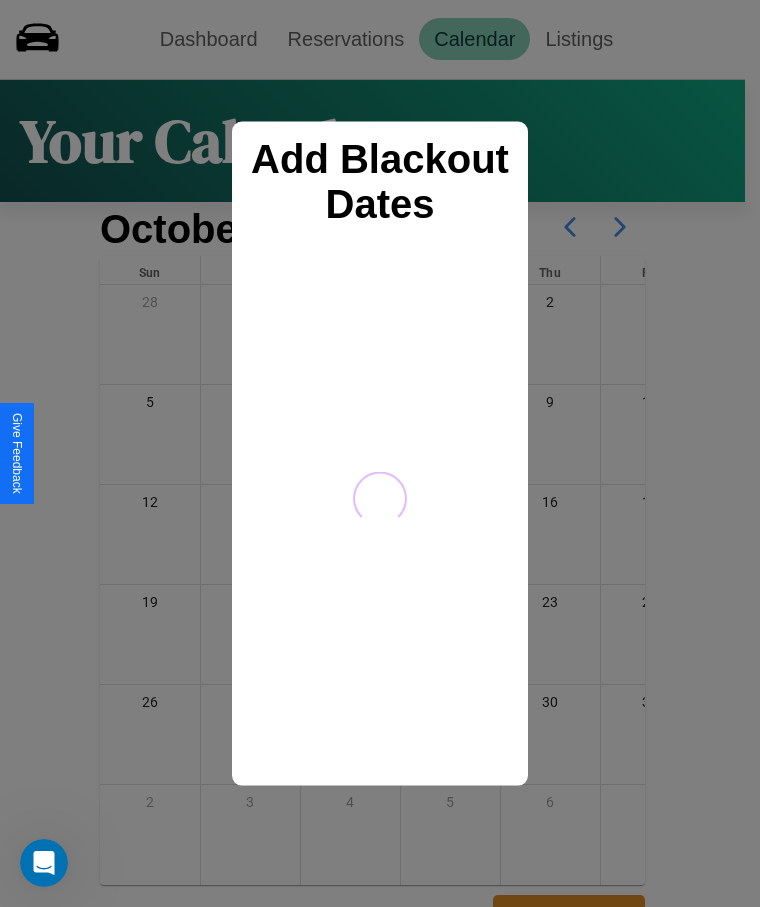 click at bounding box center [380, 453] 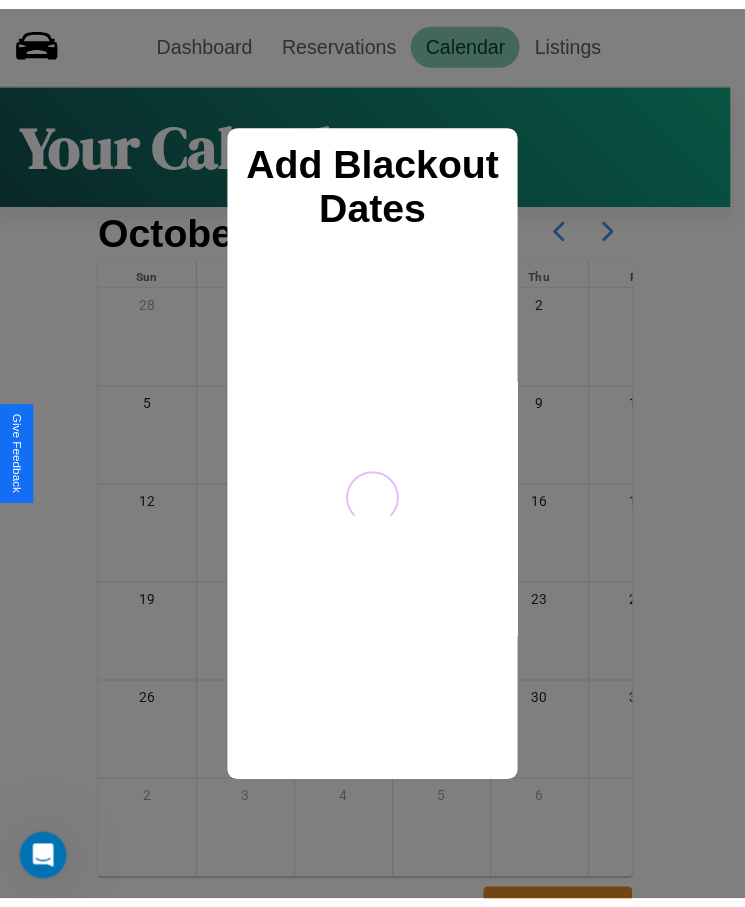 scroll, scrollTop: 77, scrollLeft: 0, axis: vertical 